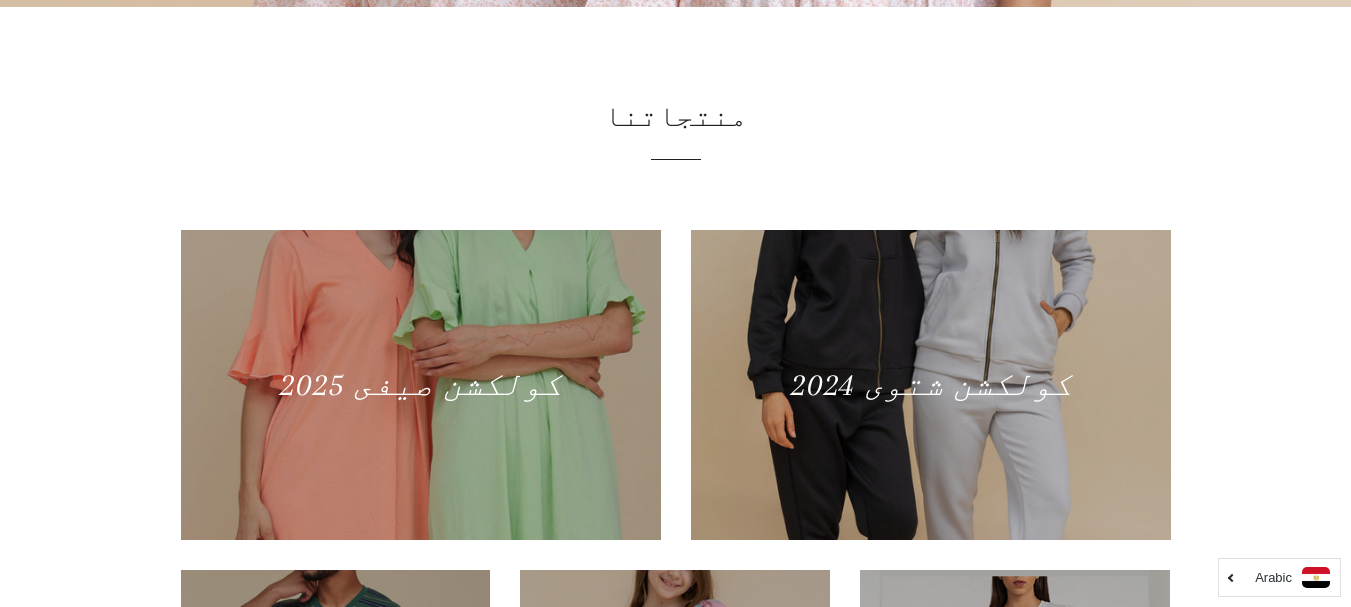 scroll, scrollTop: 600, scrollLeft: 0, axis: vertical 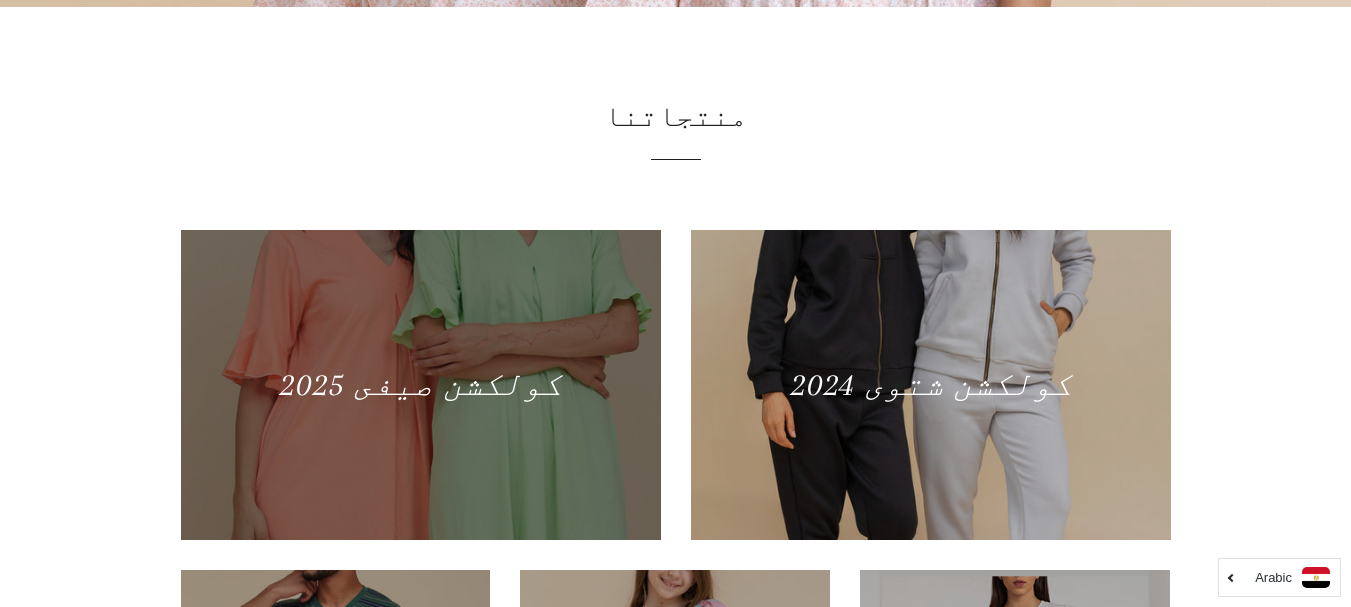 click at bounding box center [420, 384] 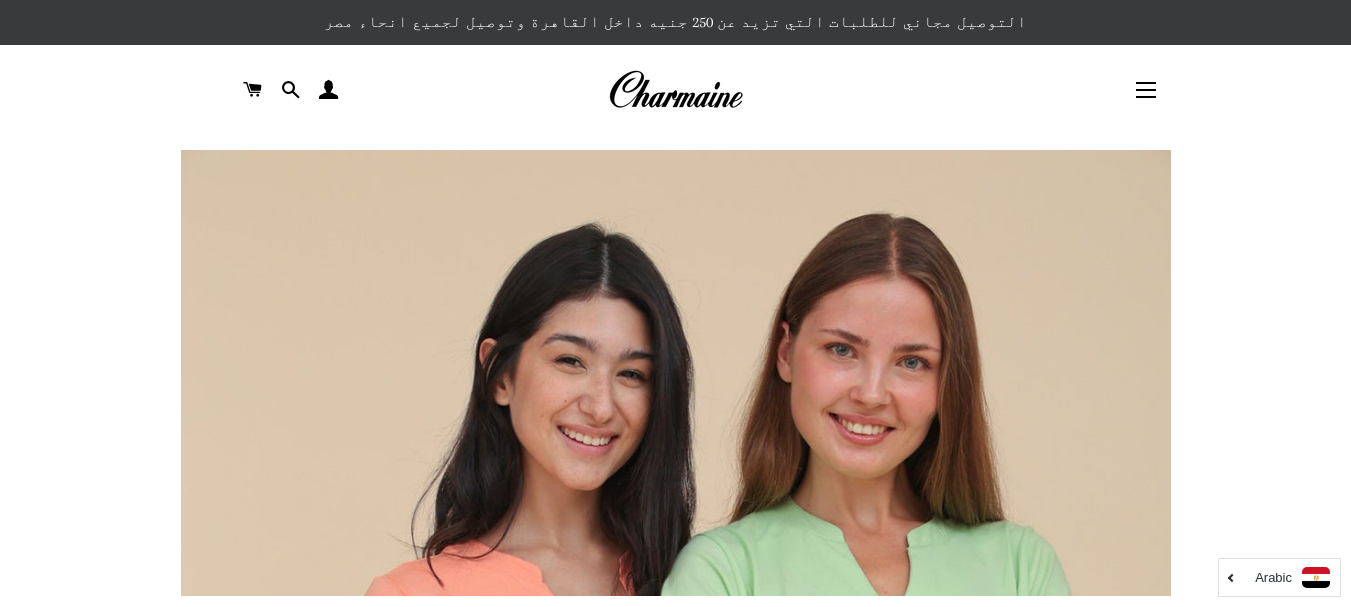 scroll, scrollTop: 0, scrollLeft: 0, axis: both 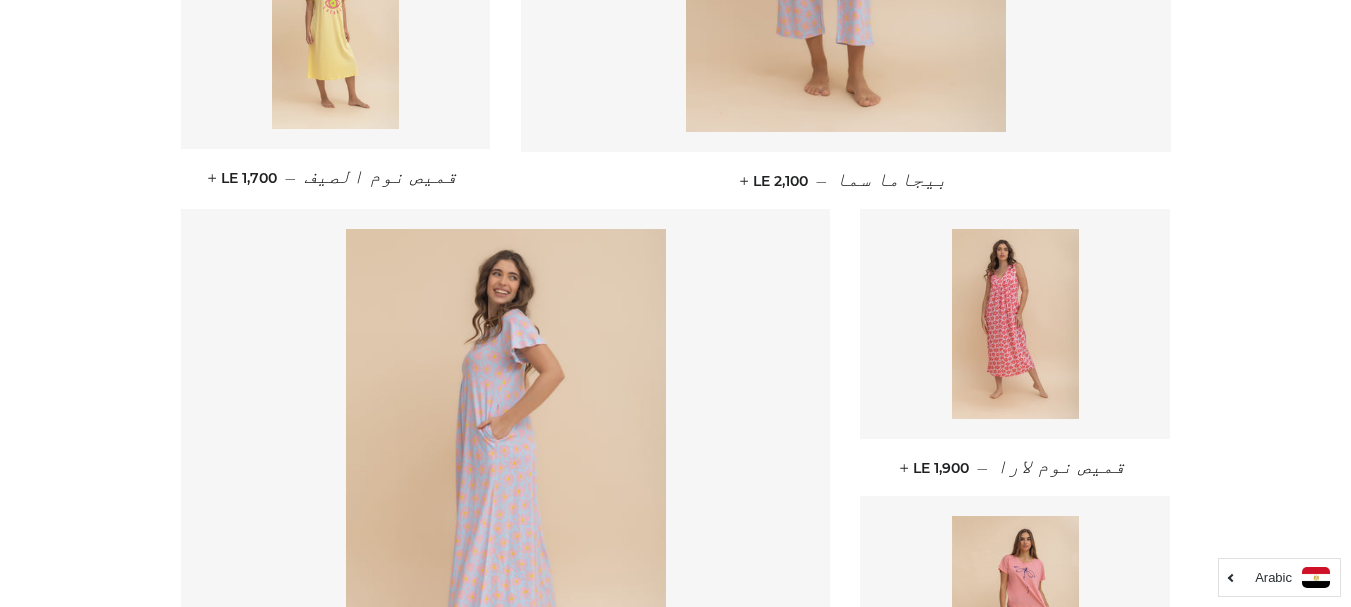 click at bounding box center [335, 34] 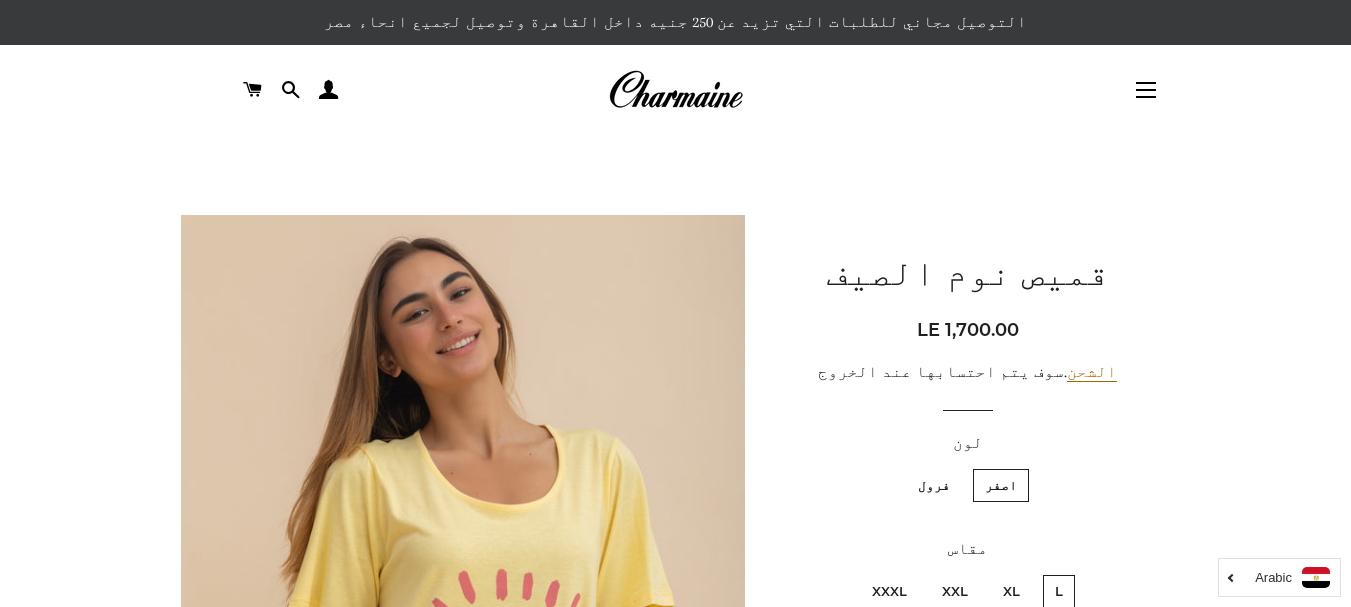 scroll, scrollTop: 0, scrollLeft: 0, axis: both 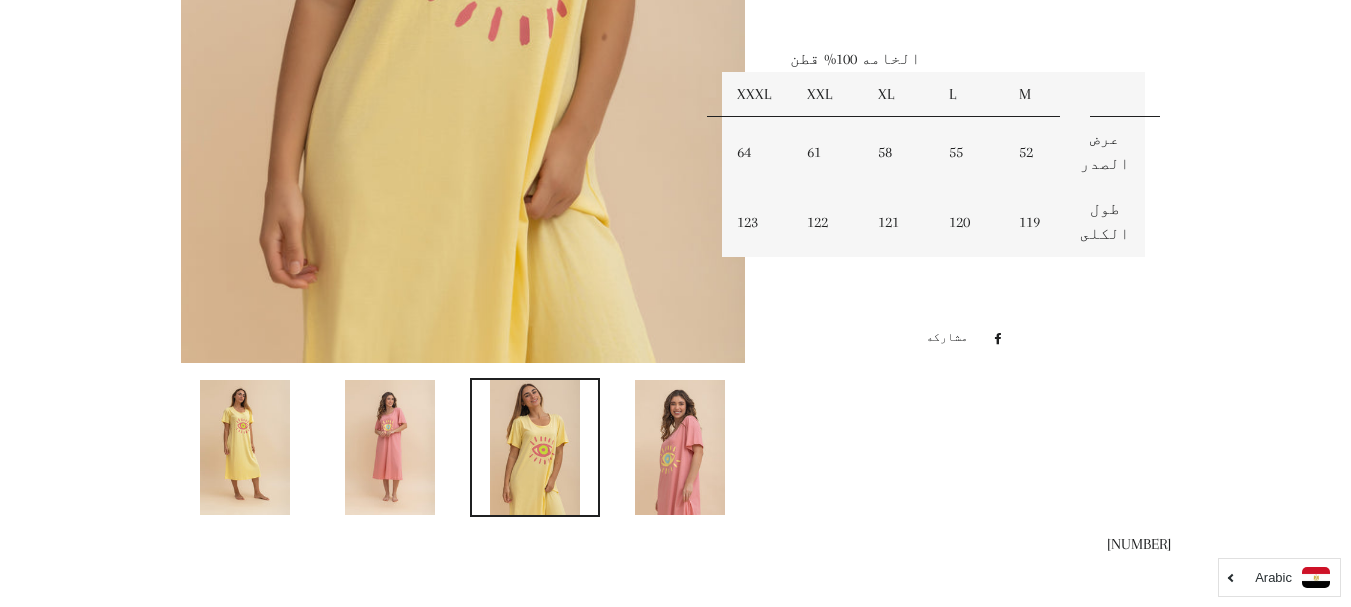 click at bounding box center (680, 447) 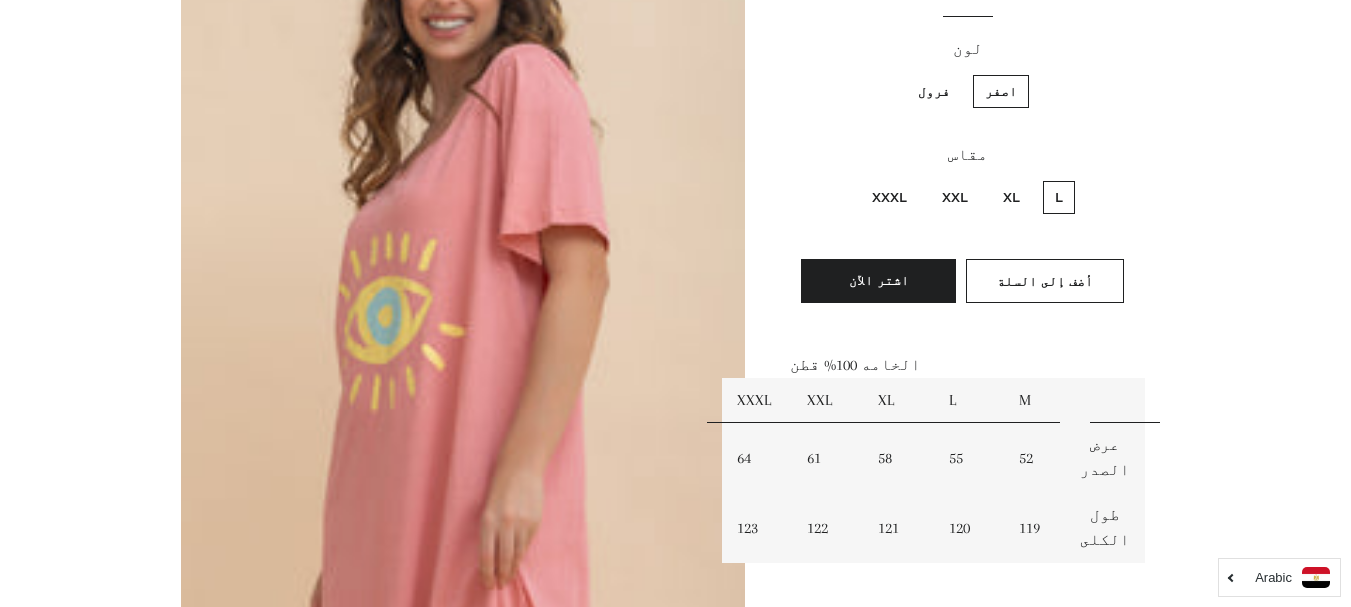 scroll, scrollTop: 400, scrollLeft: 0, axis: vertical 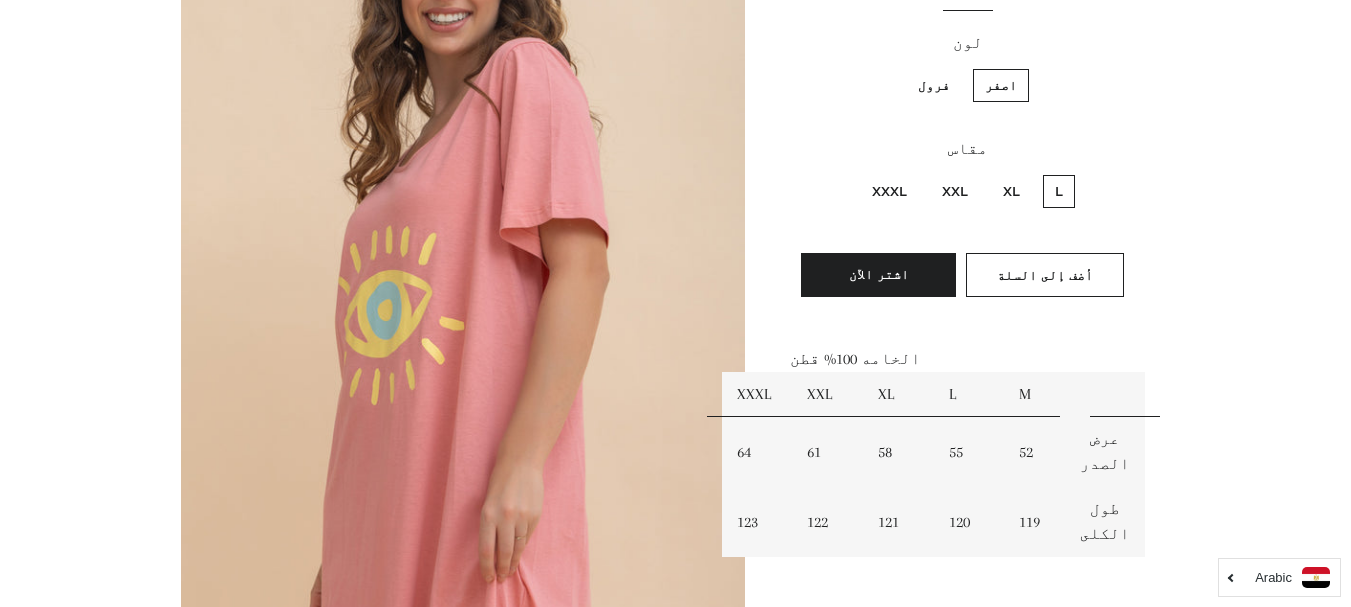 click at bounding box center (463, 238) 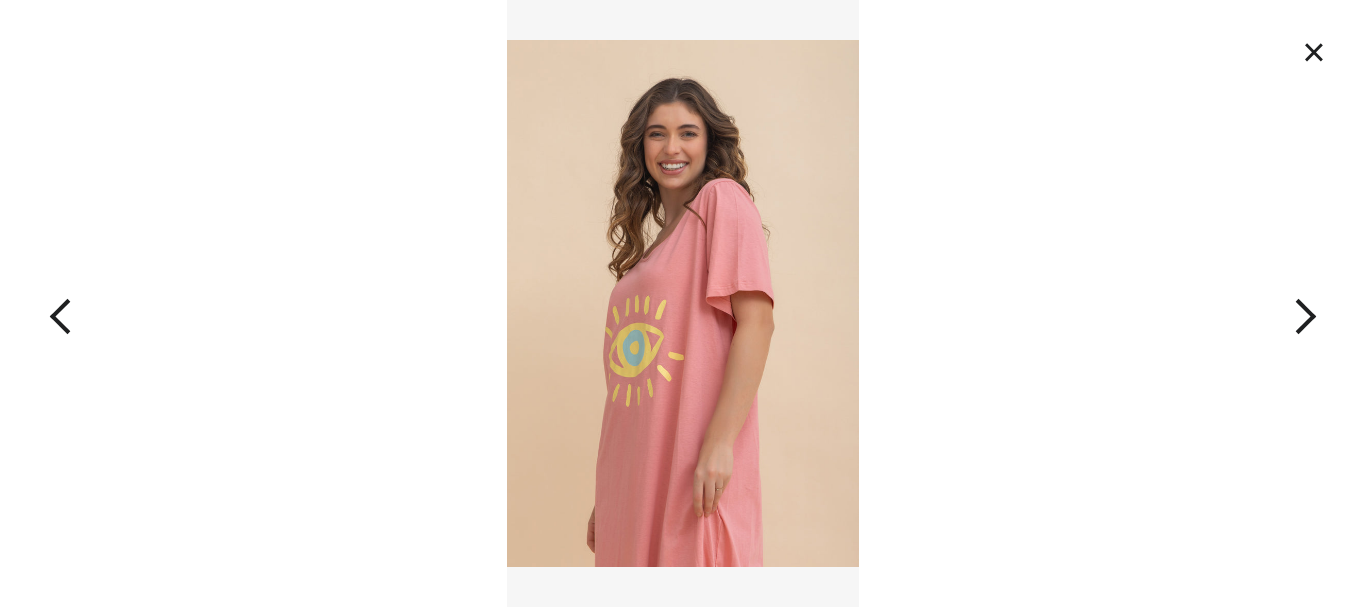 click on "×" at bounding box center [1314, 52] 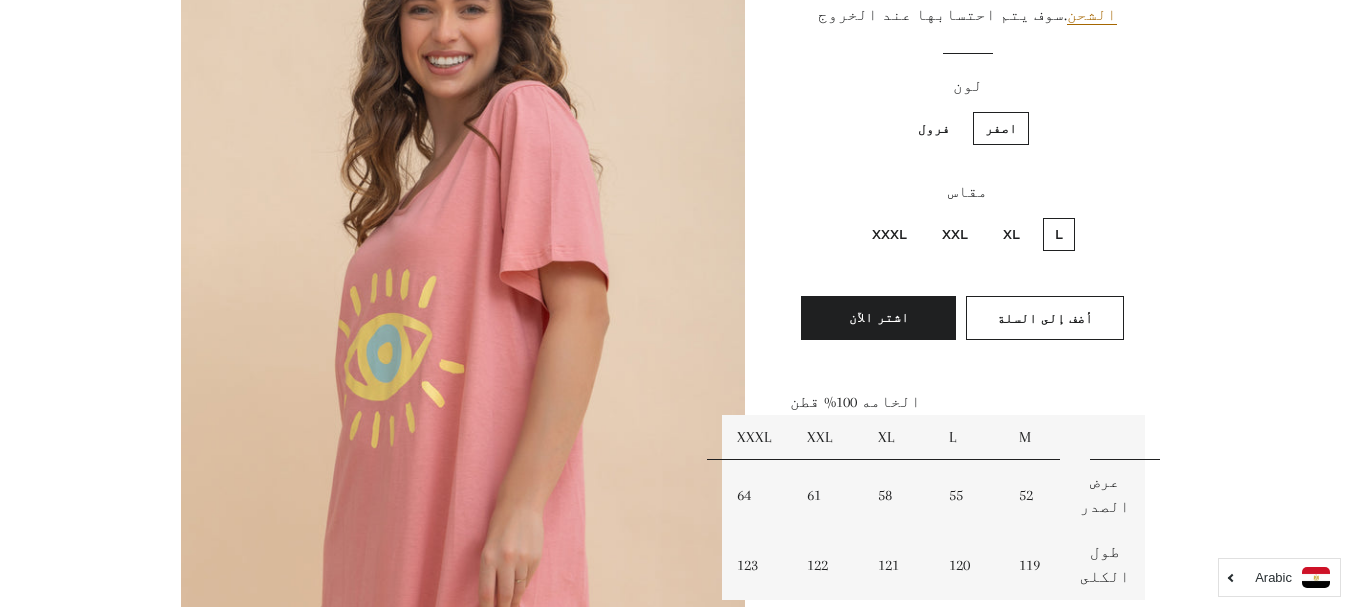 scroll, scrollTop: 326, scrollLeft: 0, axis: vertical 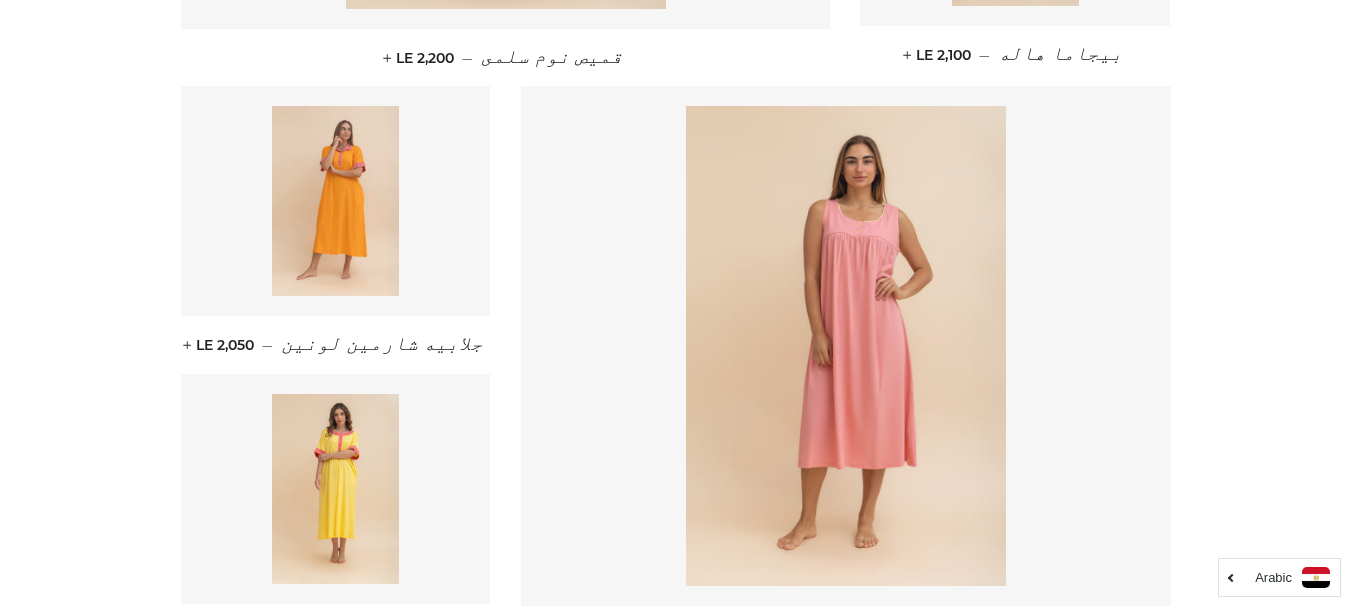 click at bounding box center (335, 201) 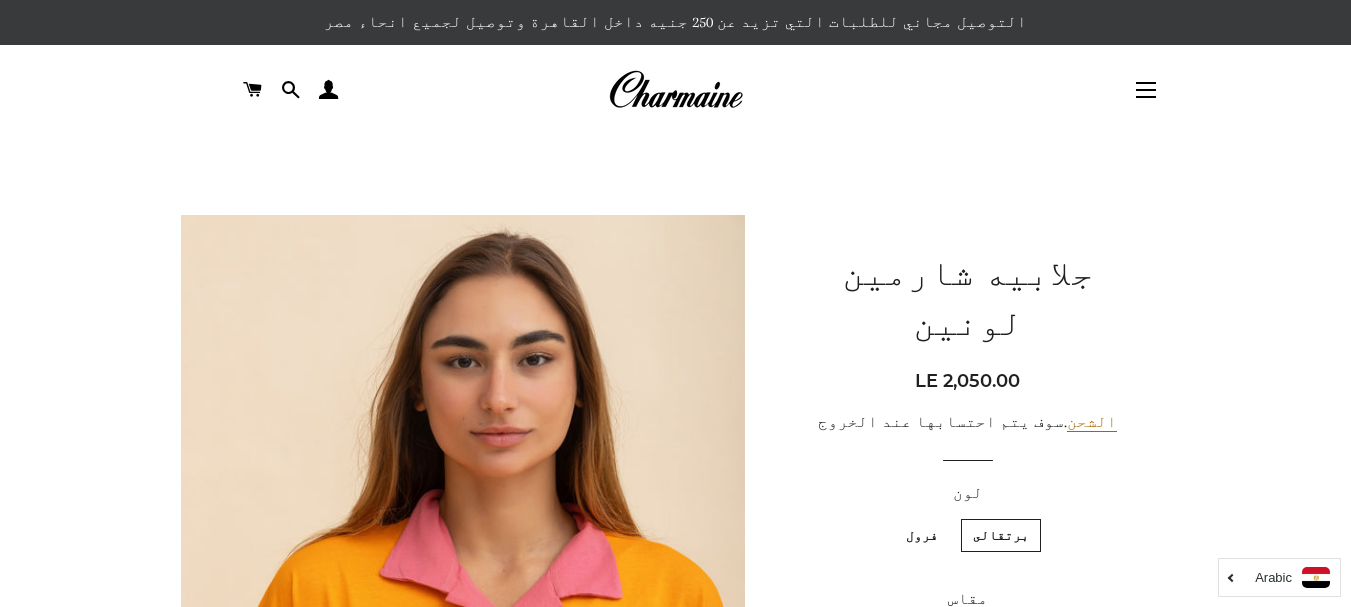 scroll, scrollTop: 300, scrollLeft: 0, axis: vertical 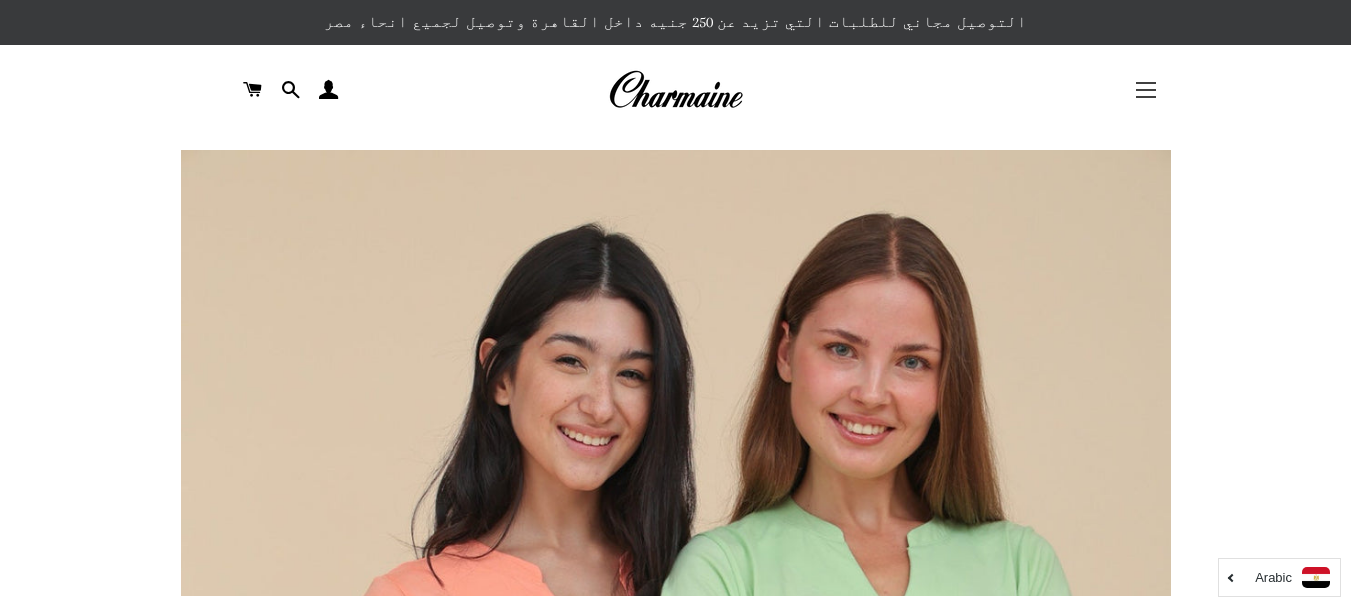 click on "التنقل في الموقع" at bounding box center [1146, 90] 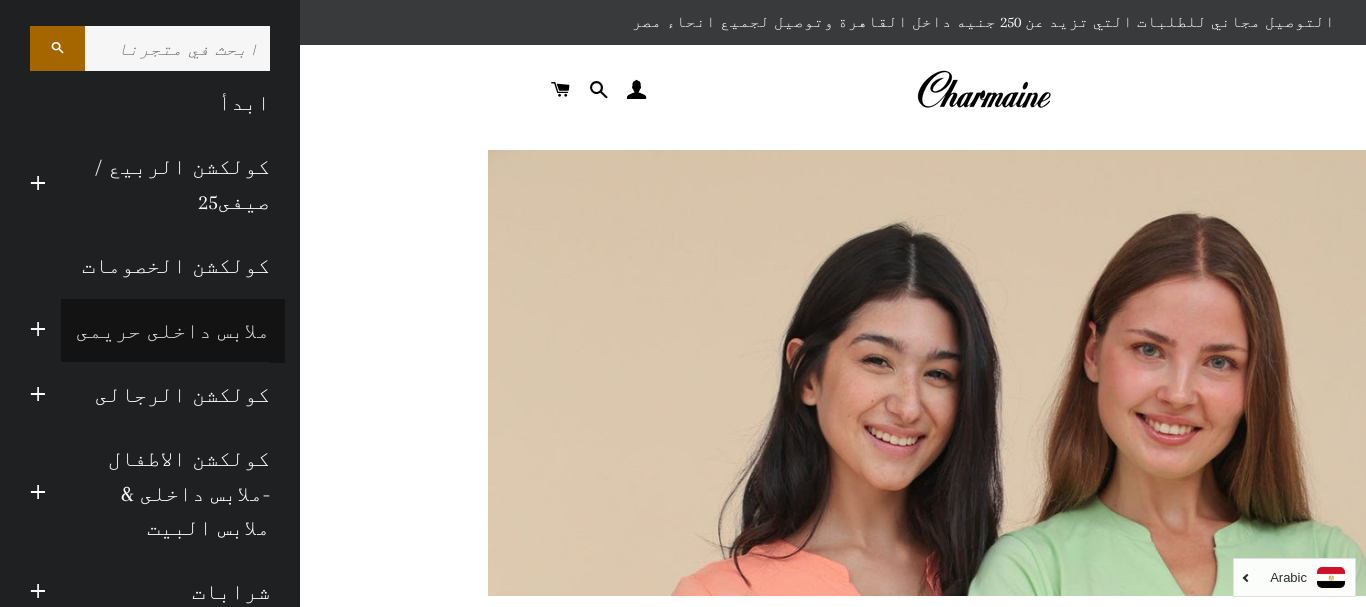 click on "ملابس داخلى حريمى" at bounding box center [173, 331] 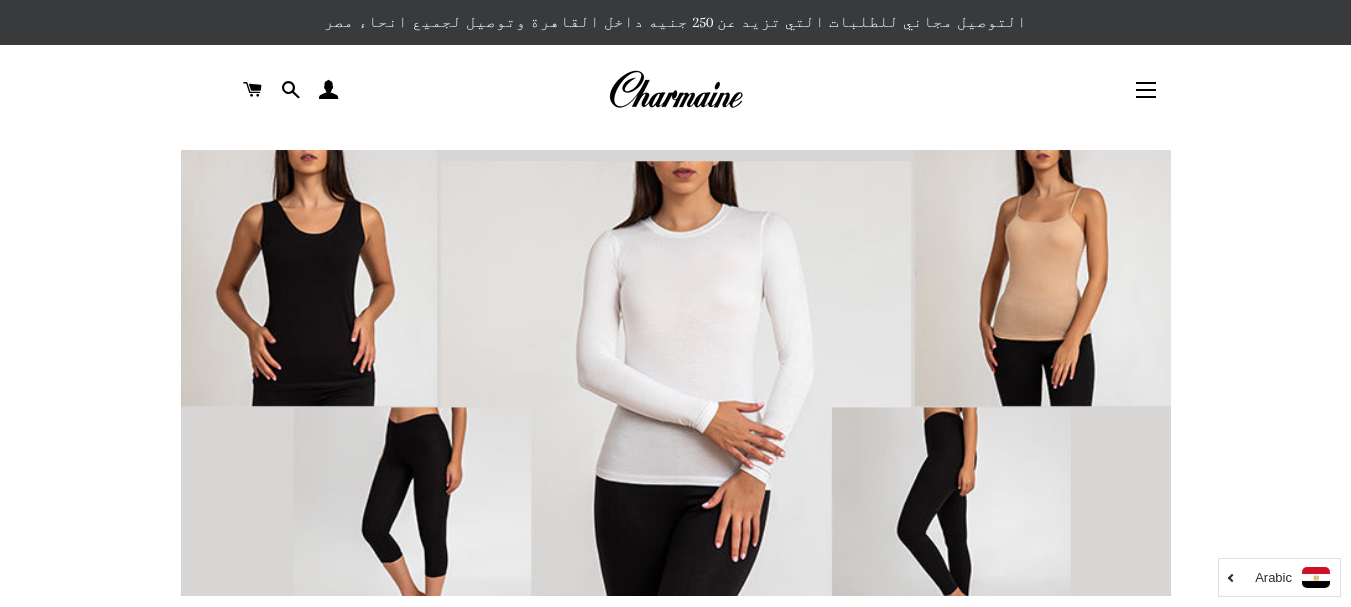scroll, scrollTop: 0, scrollLeft: 0, axis: both 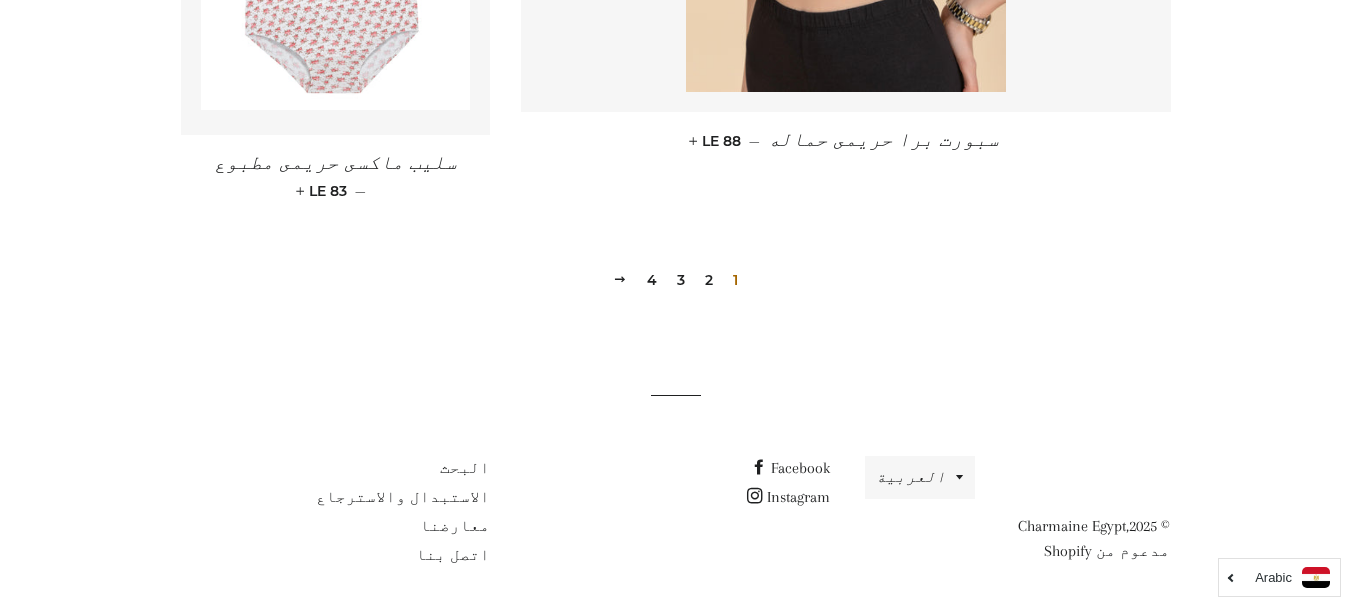 click on "2" at bounding box center [709, 280] 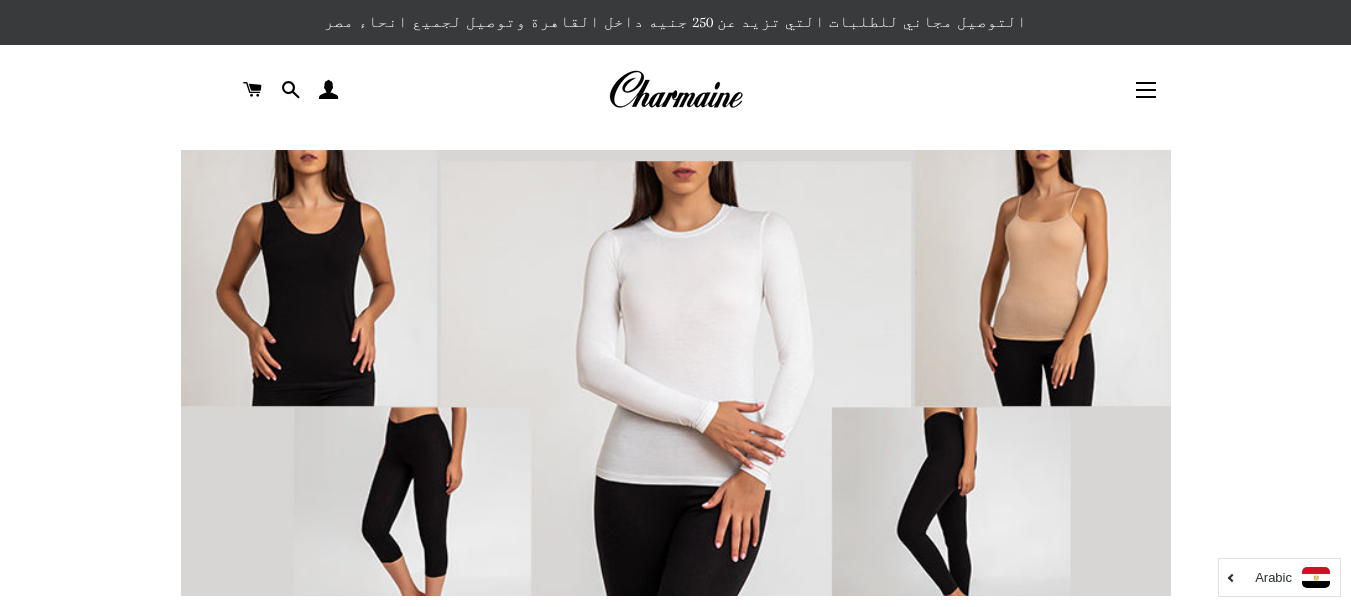 scroll, scrollTop: 0, scrollLeft: 0, axis: both 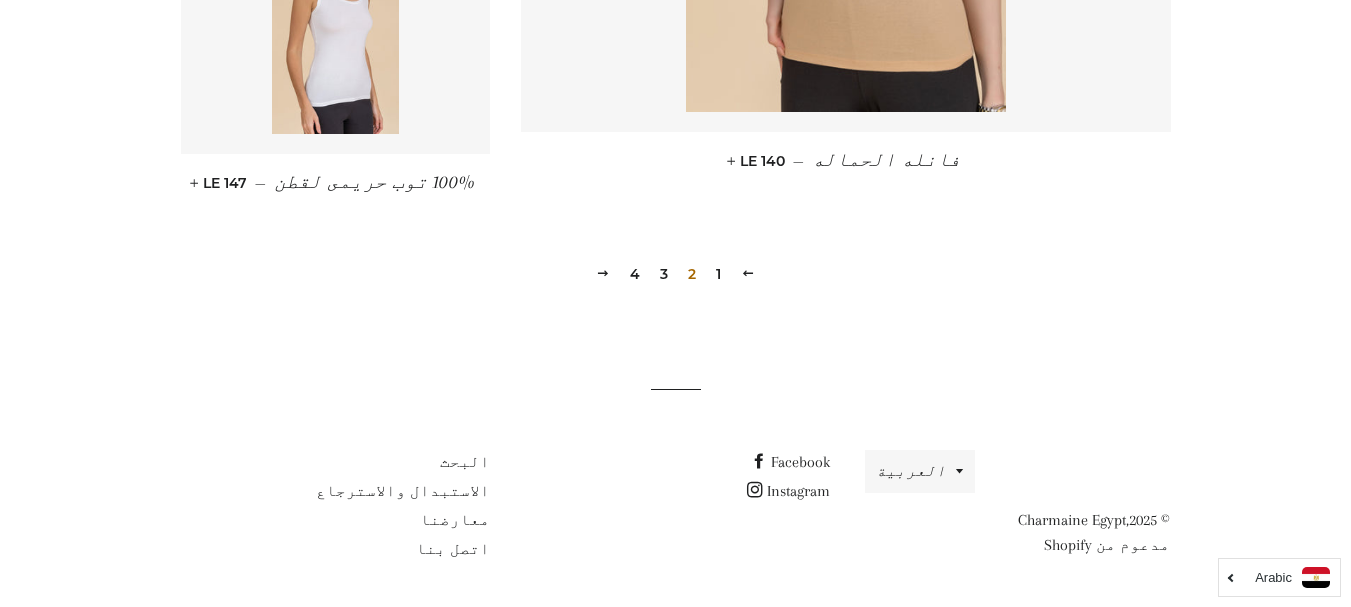 click on "3" at bounding box center [664, 274] 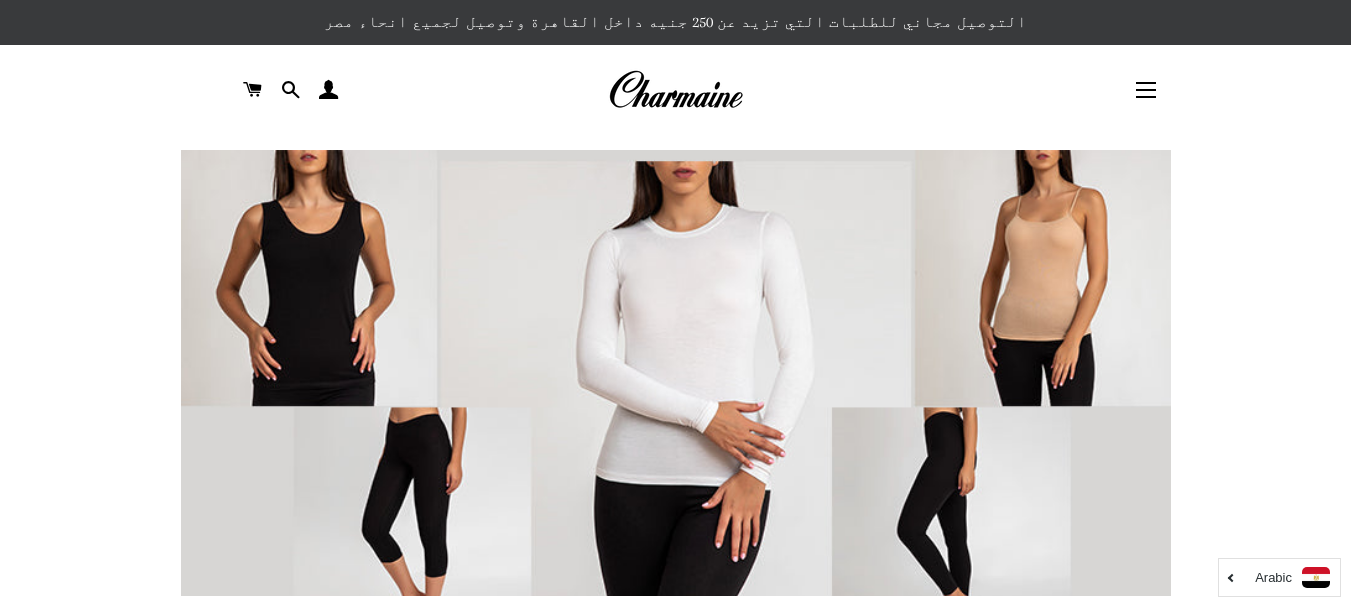 scroll, scrollTop: 0, scrollLeft: 0, axis: both 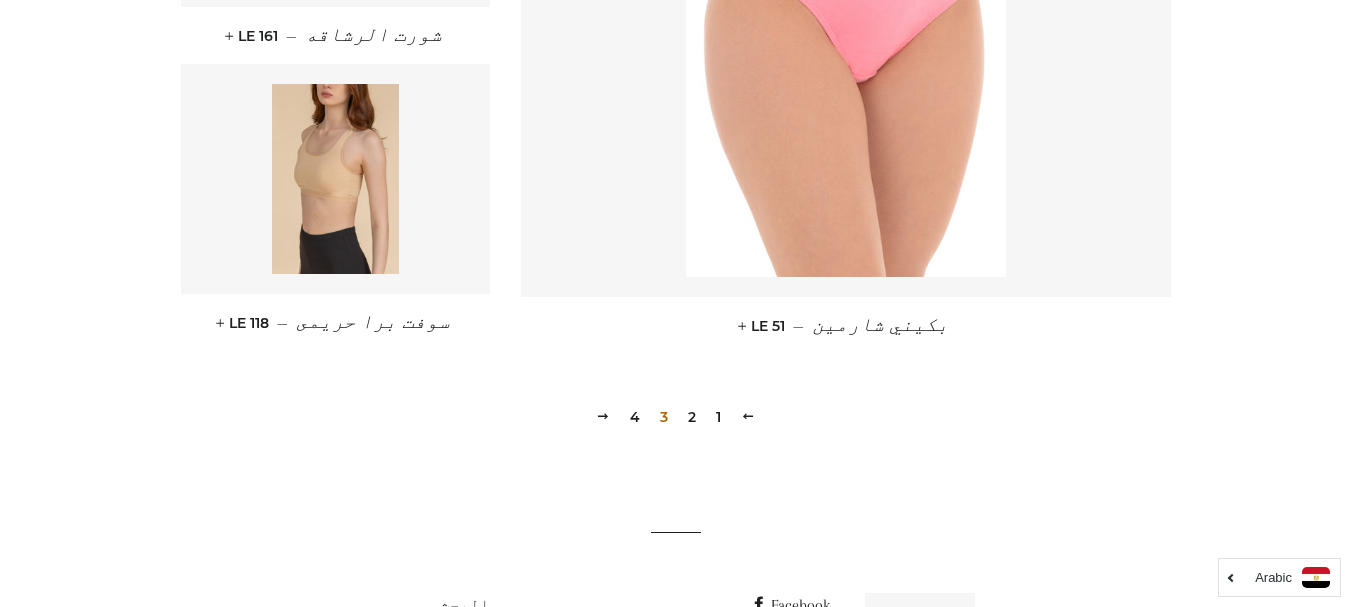 click on "4" at bounding box center (635, 417) 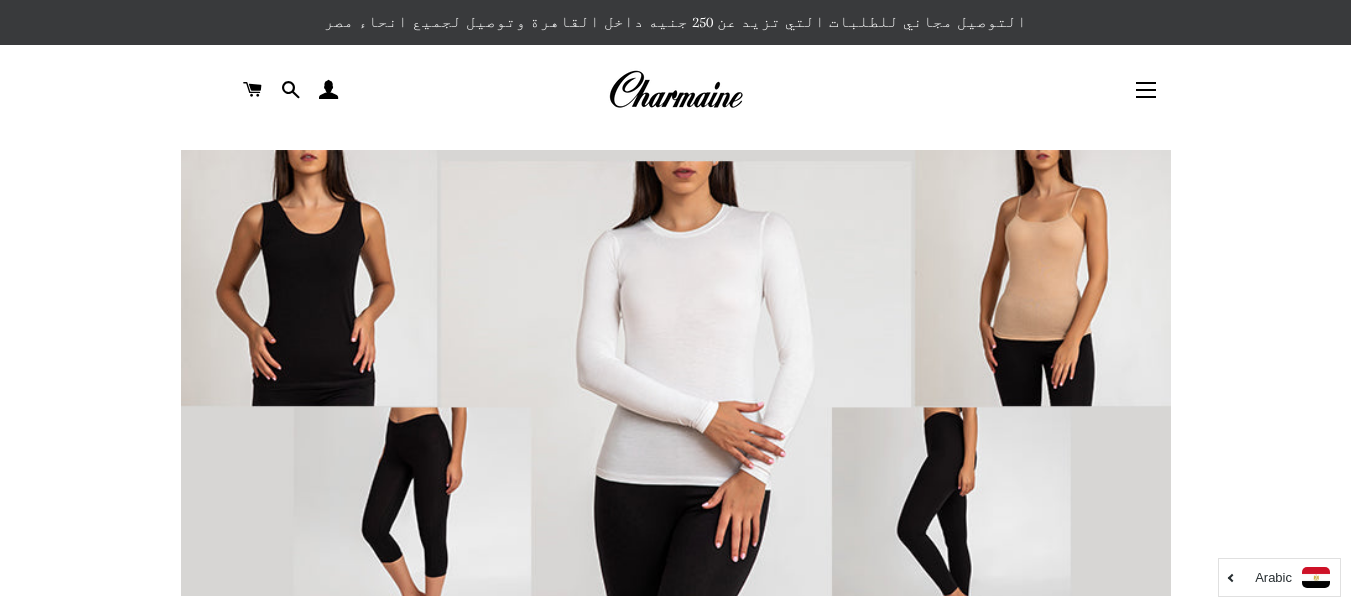 scroll, scrollTop: 0, scrollLeft: 0, axis: both 